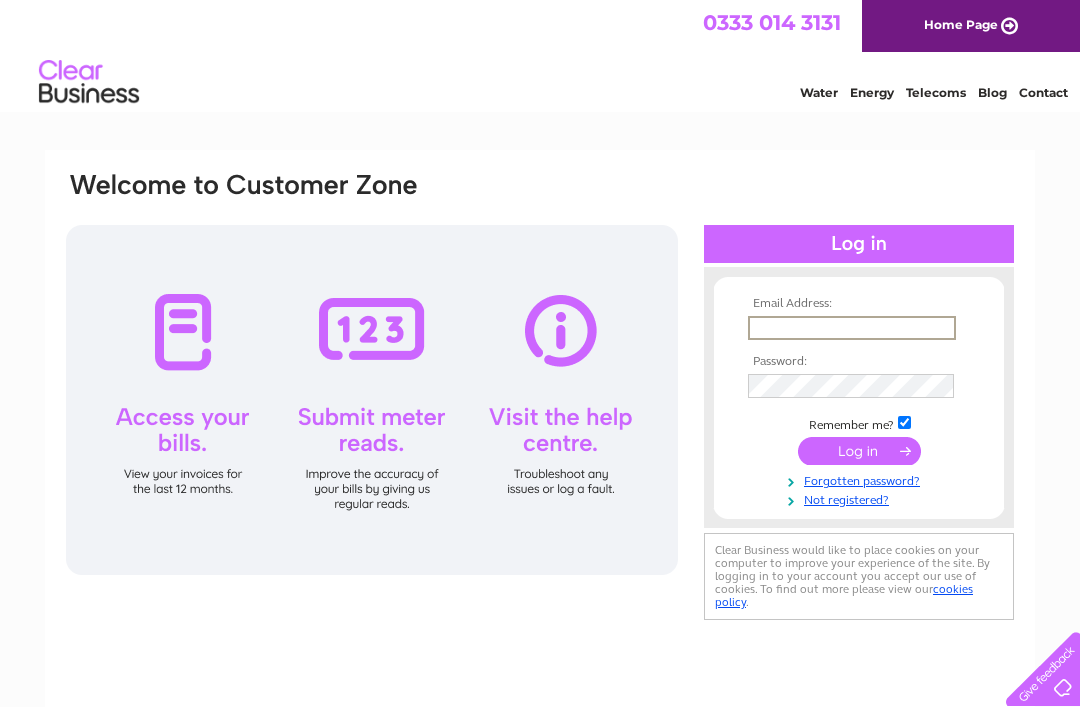 scroll, scrollTop: 0, scrollLeft: 0, axis: both 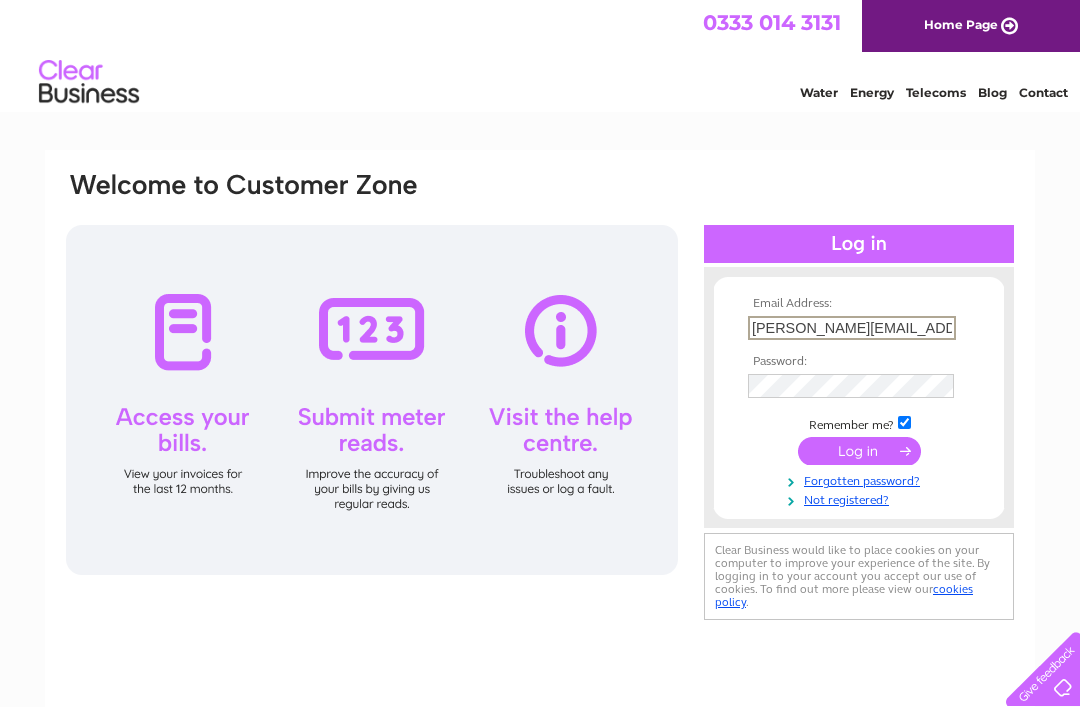 click at bounding box center (859, 451) 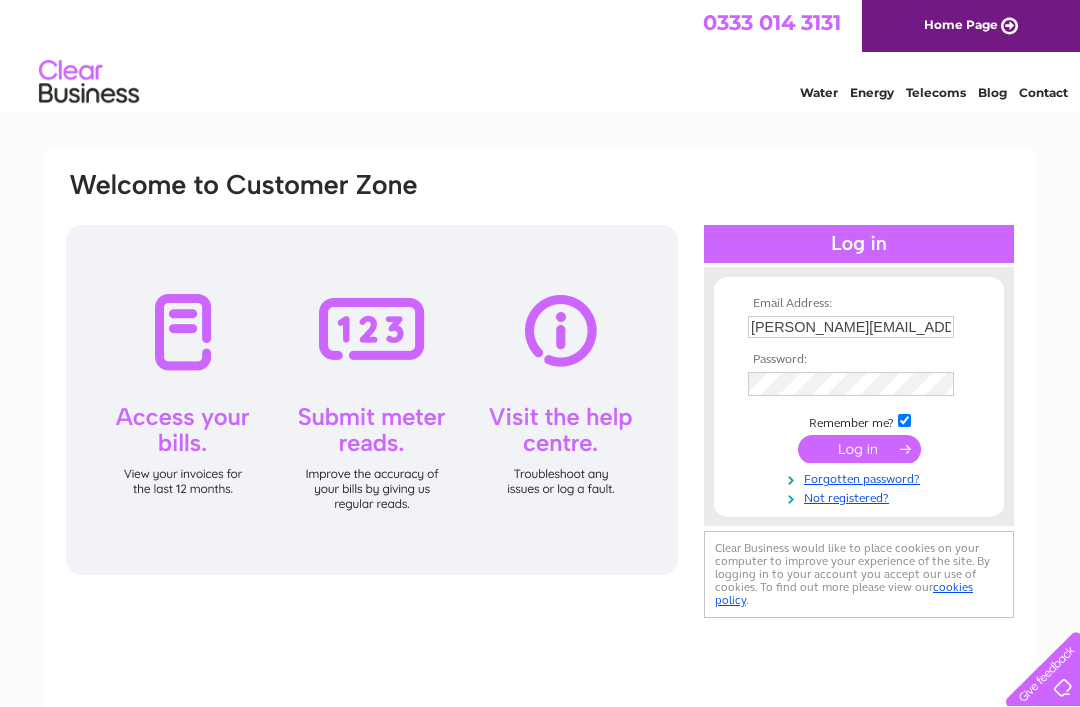 click at bounding box center [859, 449] 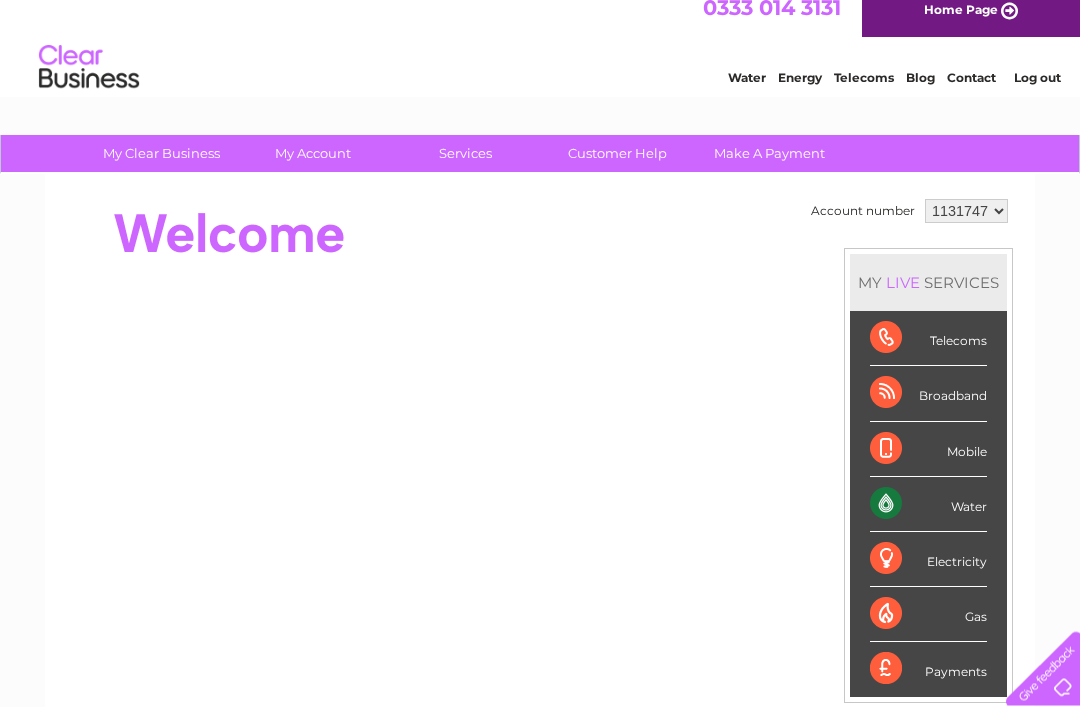 scroll, scrollTop: 0, scrollLeft: 0, axis: both 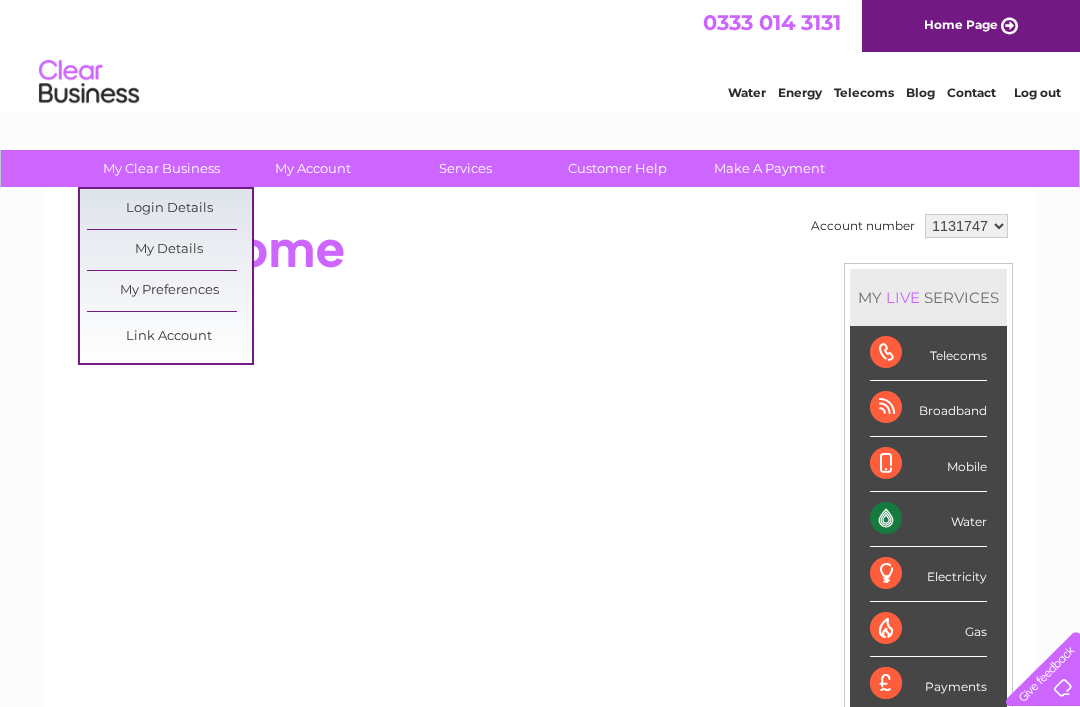 click on "My Details" at bounding box center (169, 250) 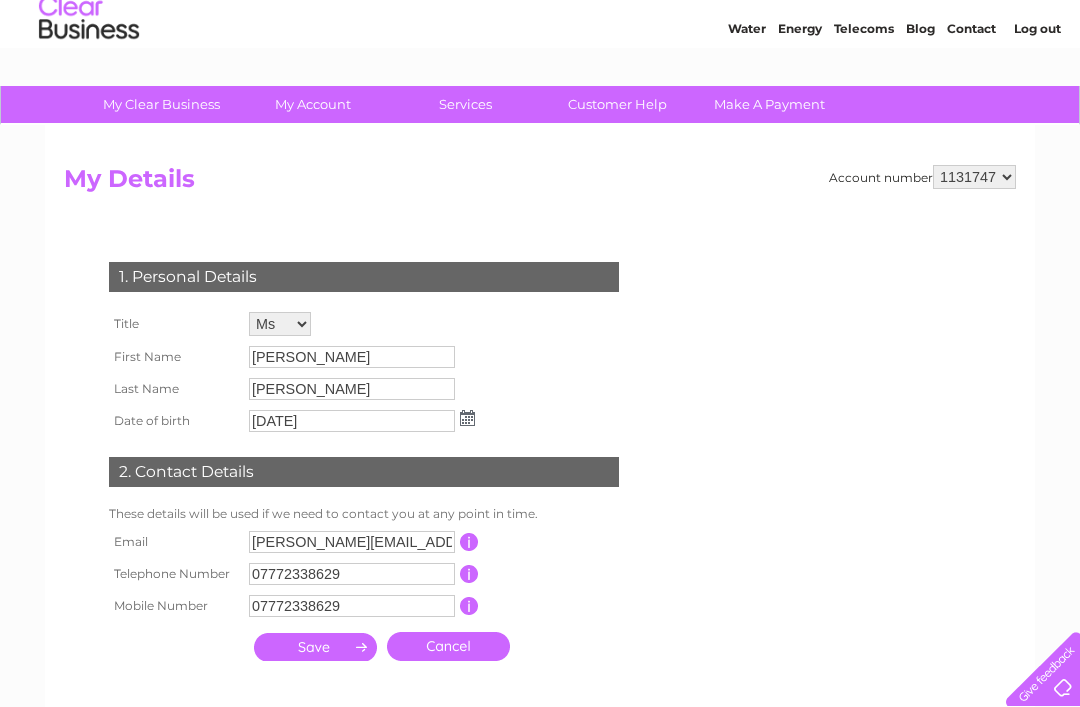 scroll, scrollTop: 0, scrollLeft: 0, axis: both 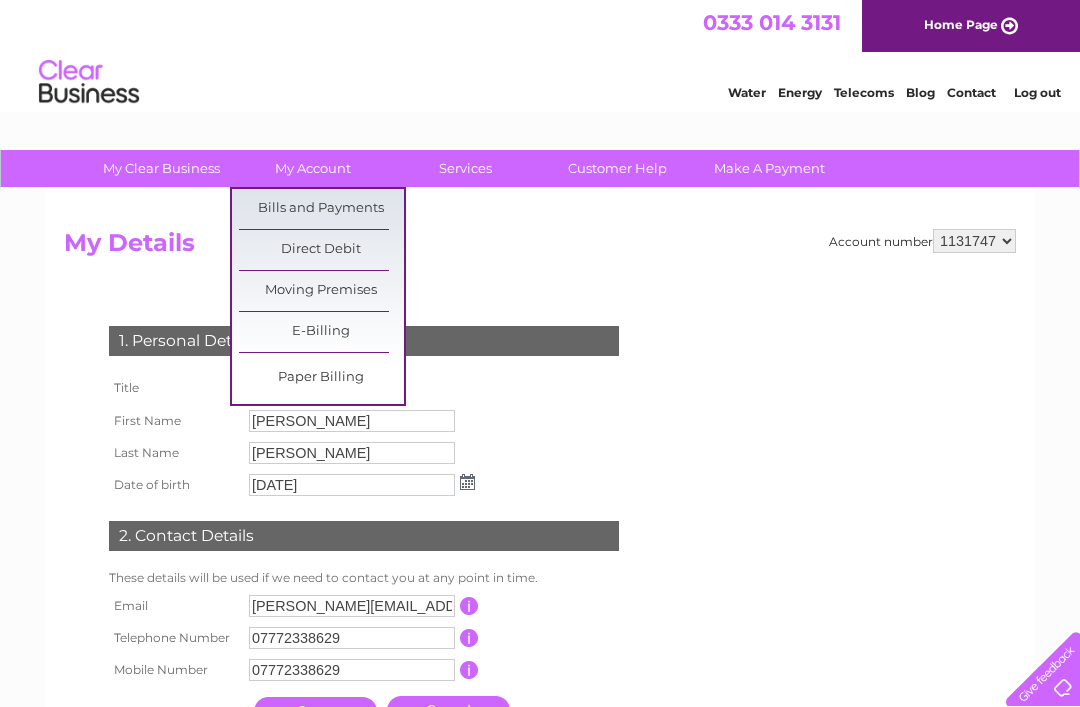 click on "Bills and Payments" at bounding box center [321, 209] 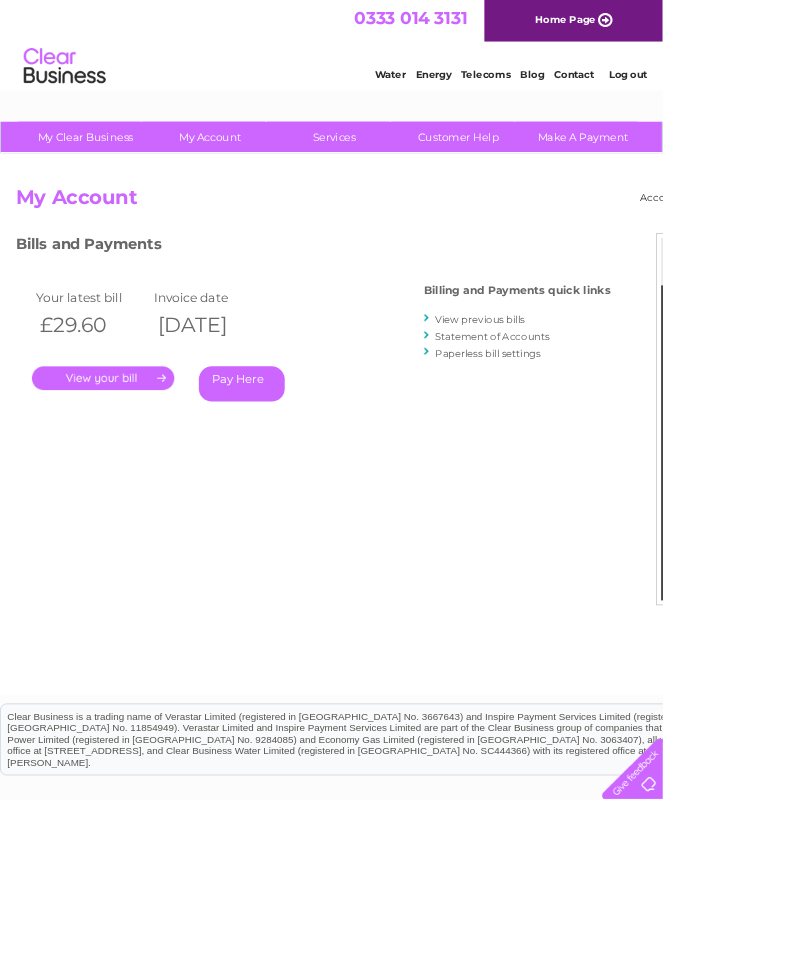 scroll, scrollTop: 0, scrollLeft: 0, axis: both 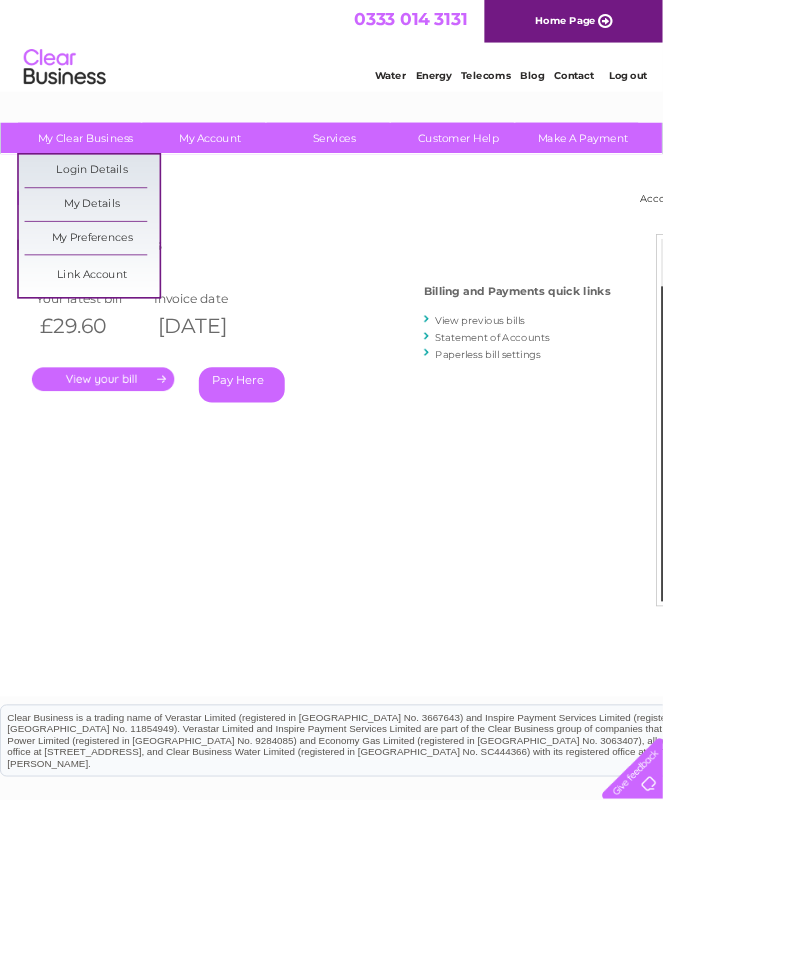 click on "My Details" at bounding box center (112, 250) 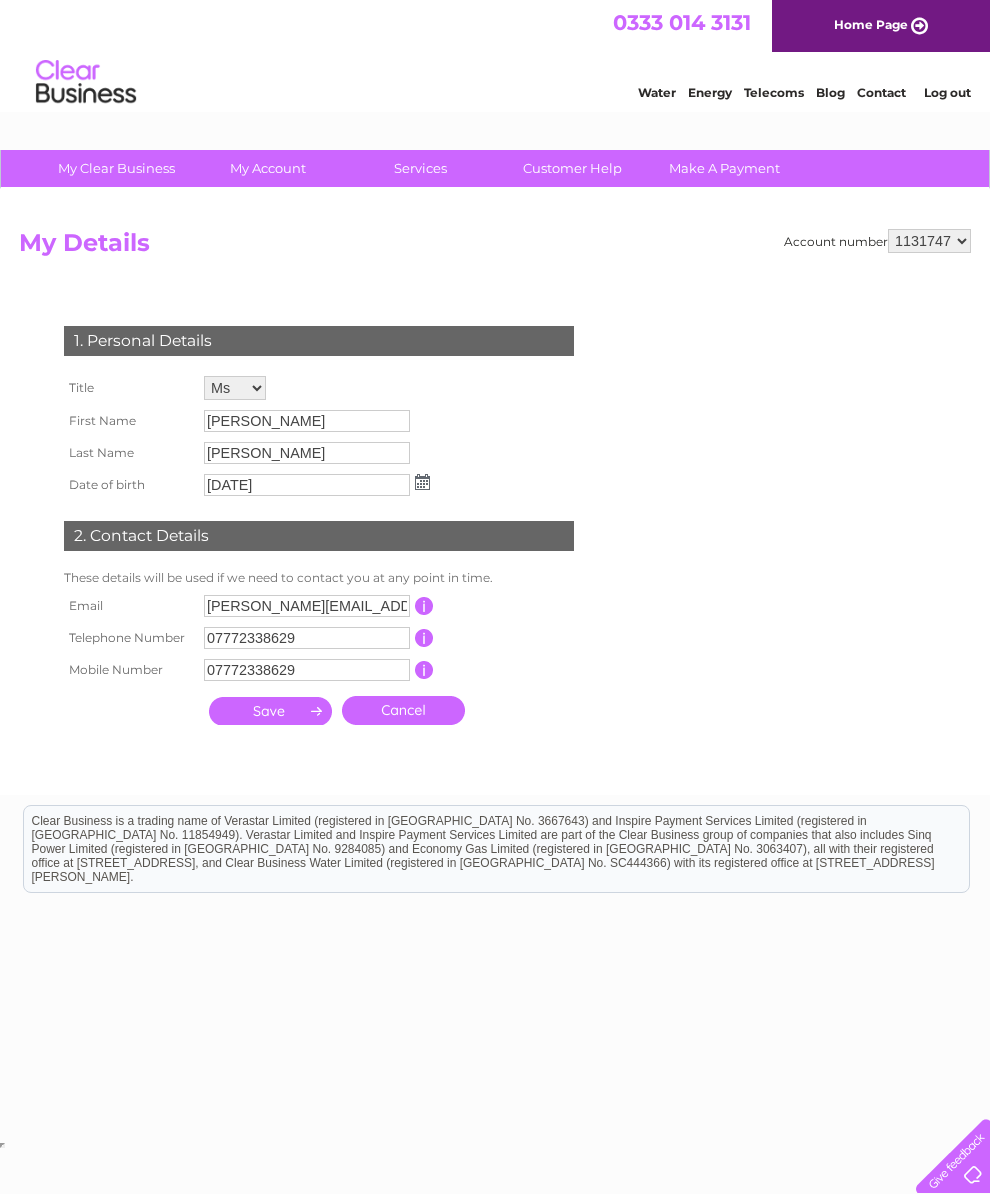 scroll, scrollTop: 0, scrollLeft: 0, axis: both 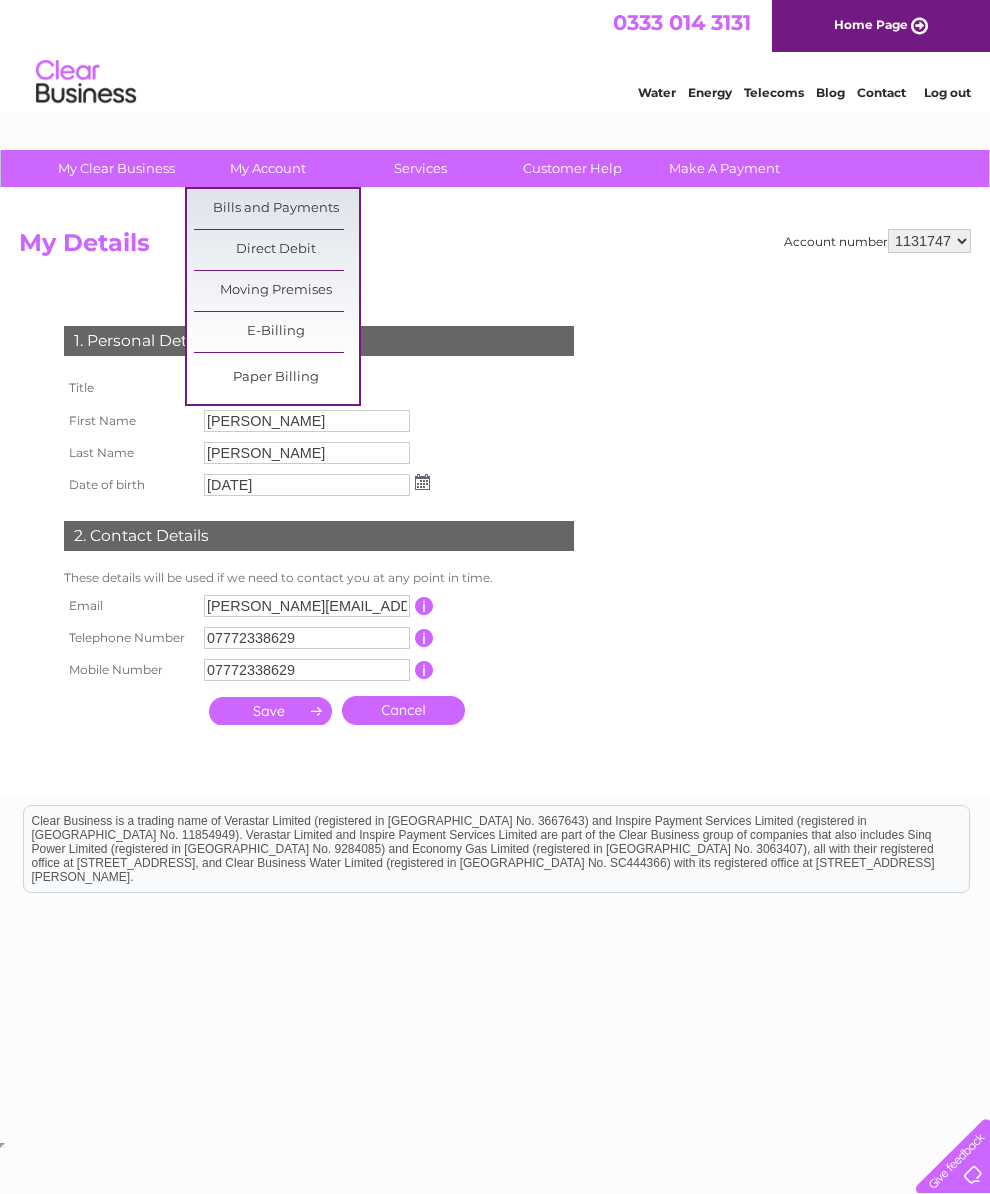 click on "Bills and Payments" at bounding box center (276, 209) 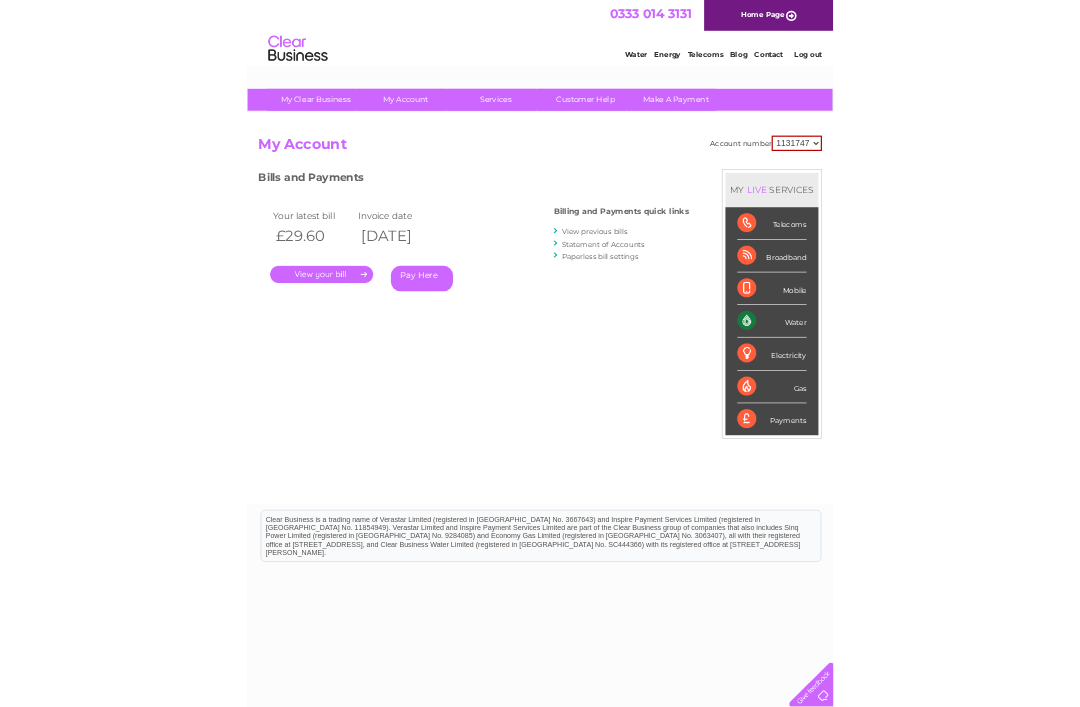 scroll, scrollTop: 0, scrollLeft: 0, axis: both 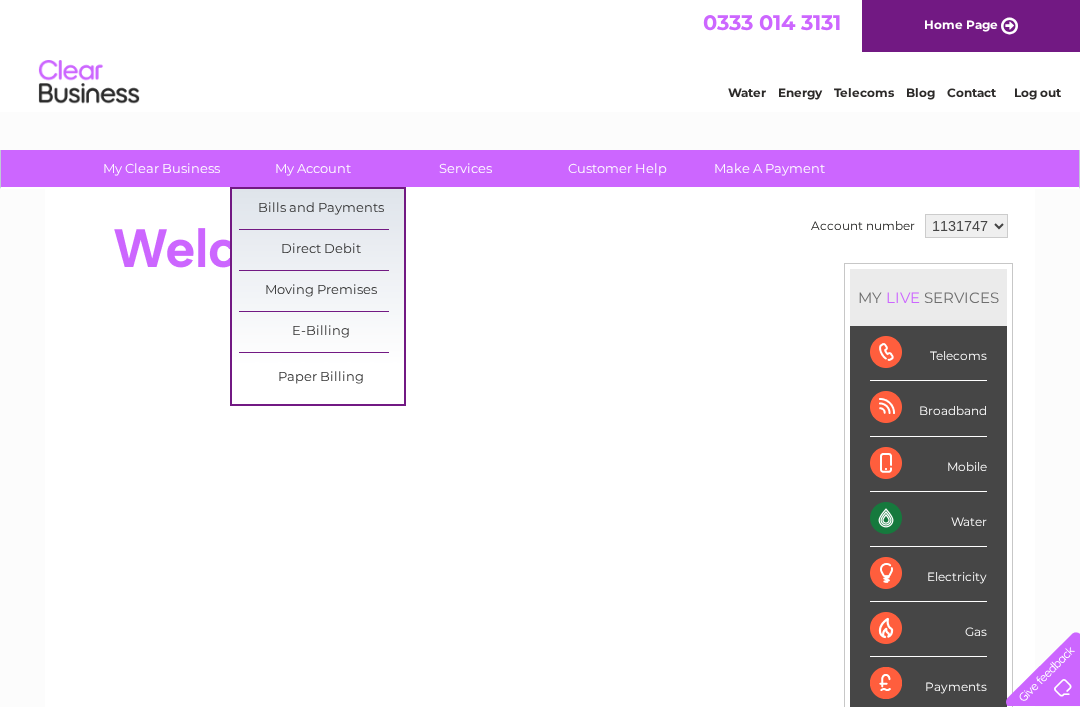 click on "Bills and Payments" at bounding box center (321, 209) 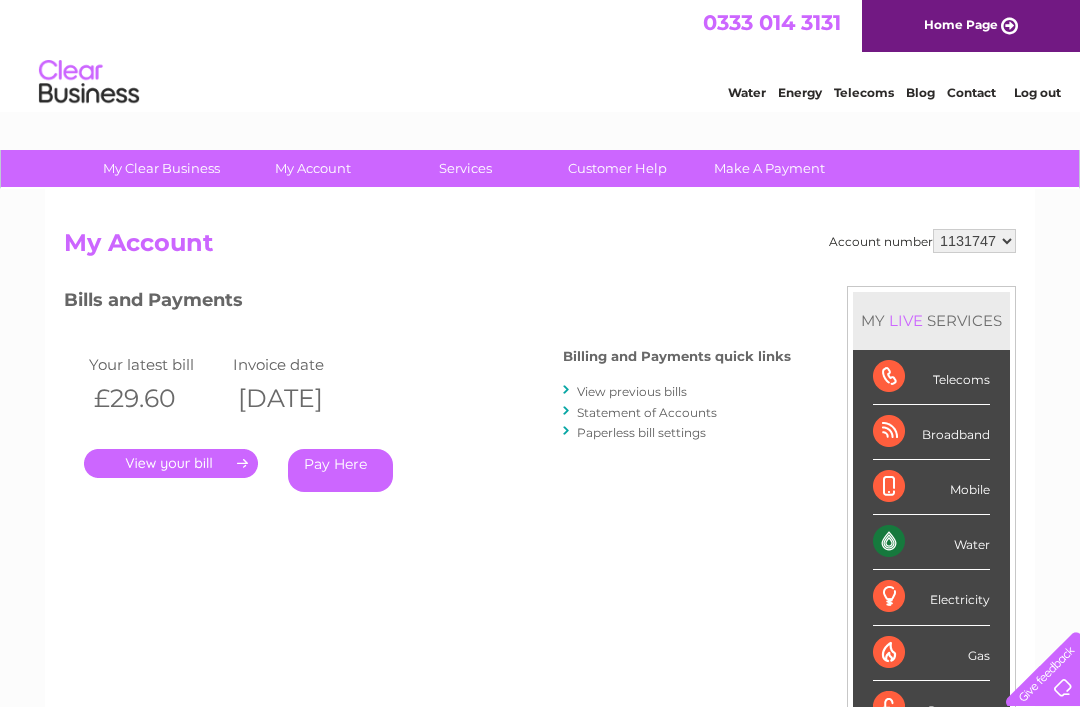scroll, scrollTop: 0, scrollLeft: 0, axis: both 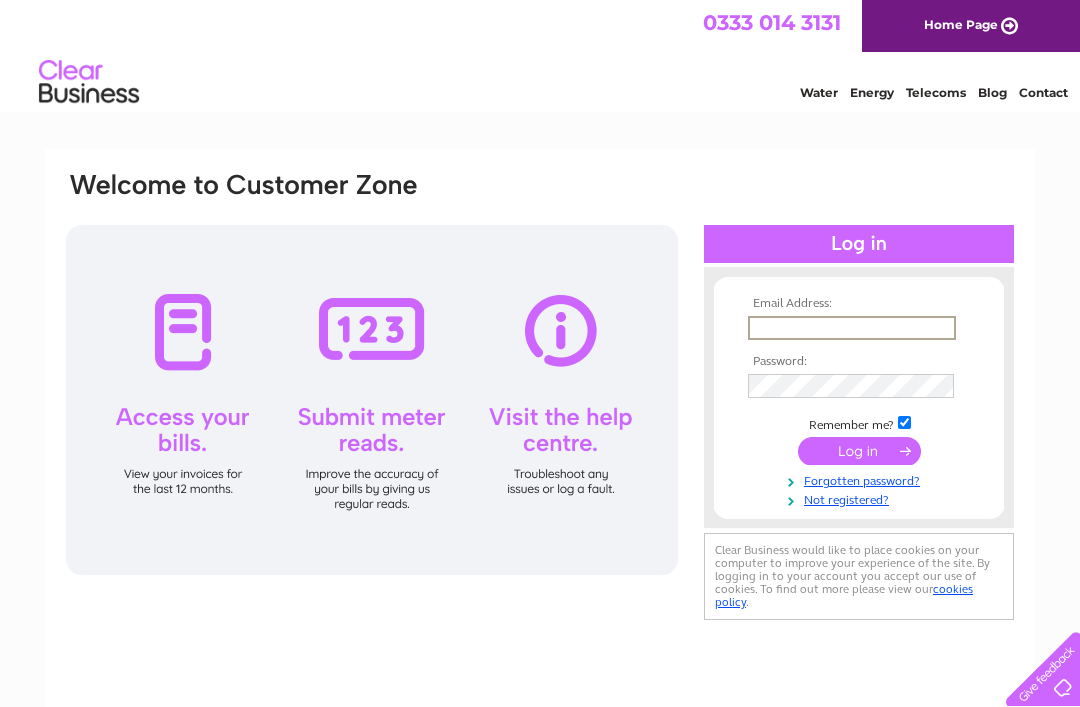 type on "helen.bennett@hotmail.com" 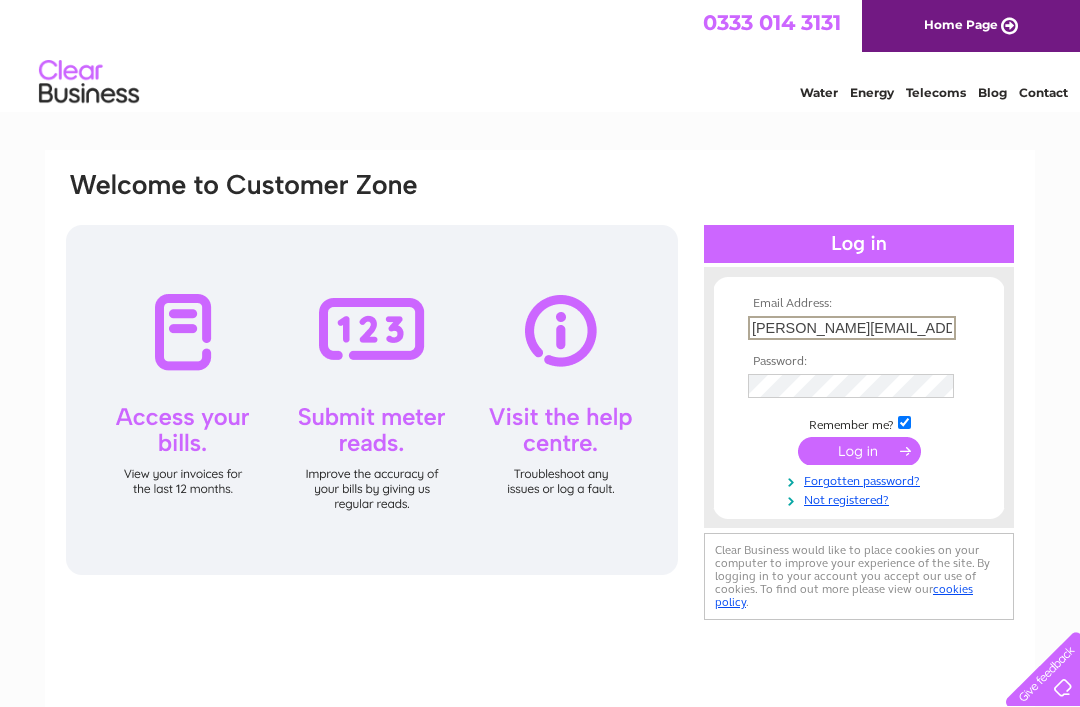 click at bounding box center (859, 451) 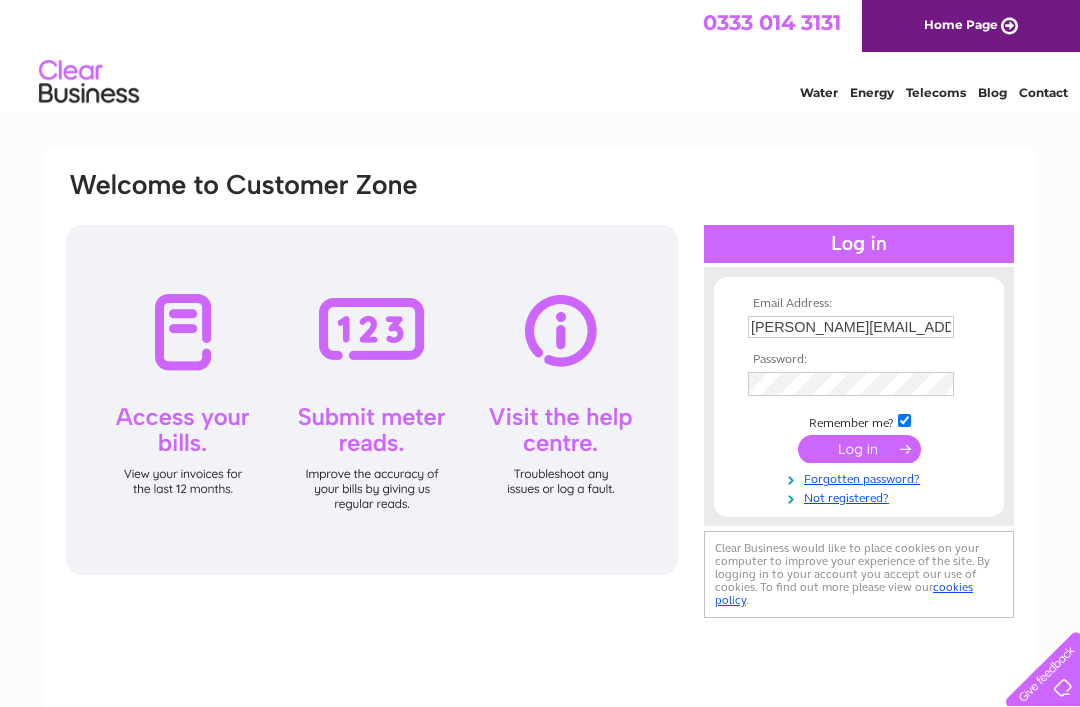 click at bounding box center (859, 449) 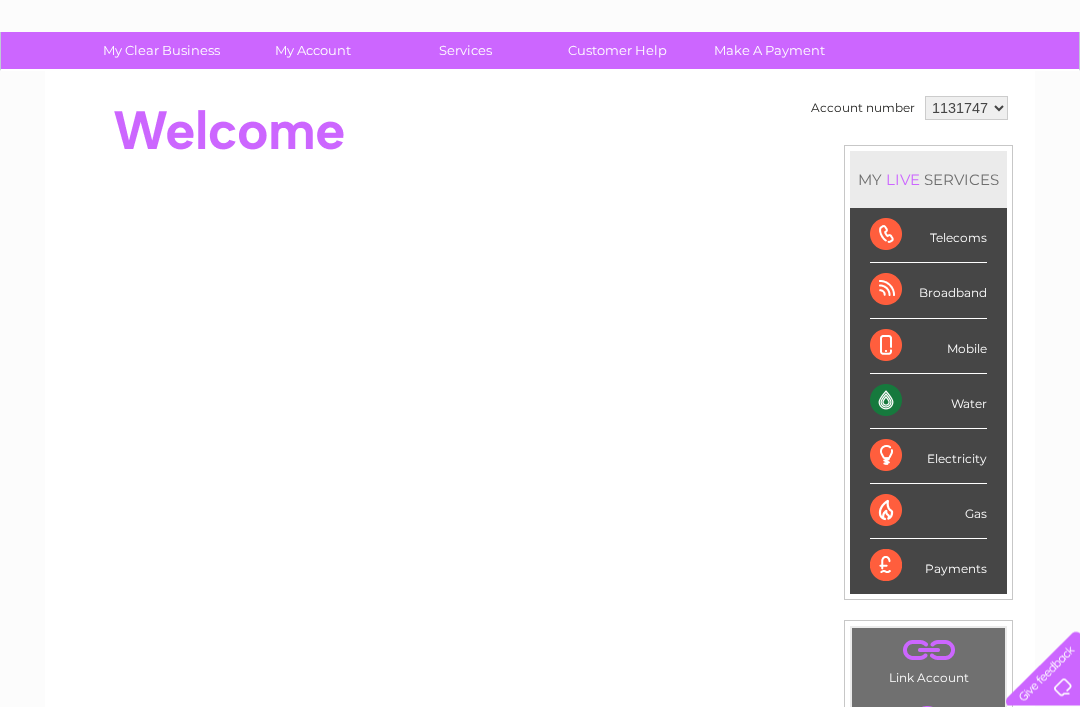 scroll, scrollTop: 0, scrollLeft: 0, axis: both 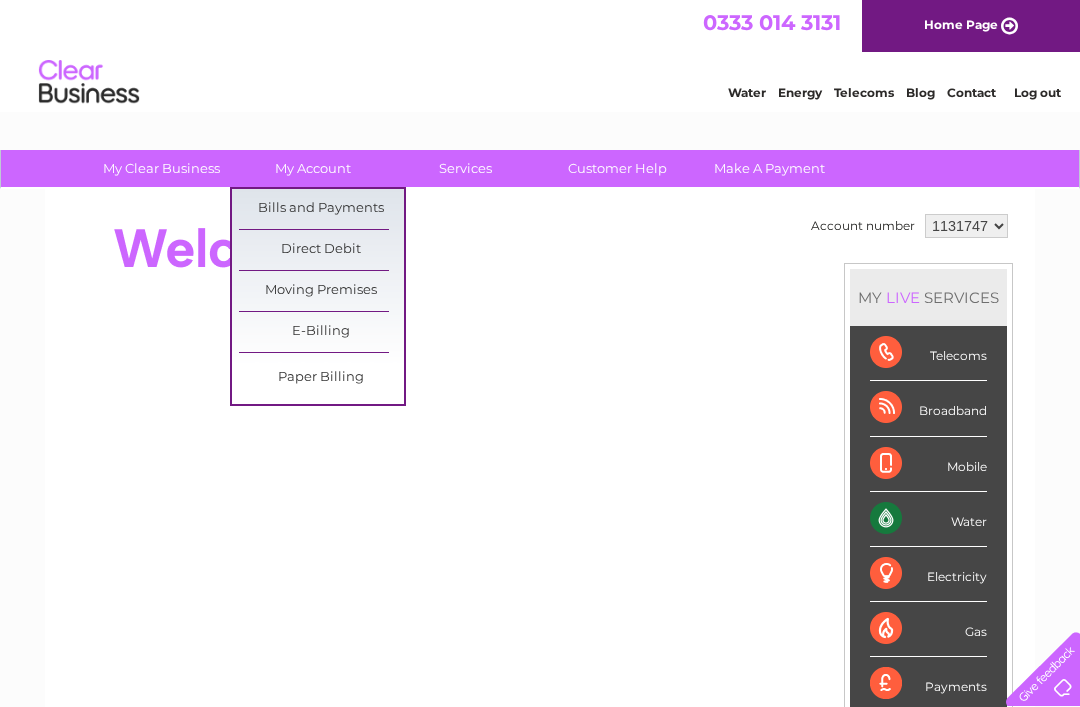 click on "Bills and Payments" at bounding box center (321, 209) 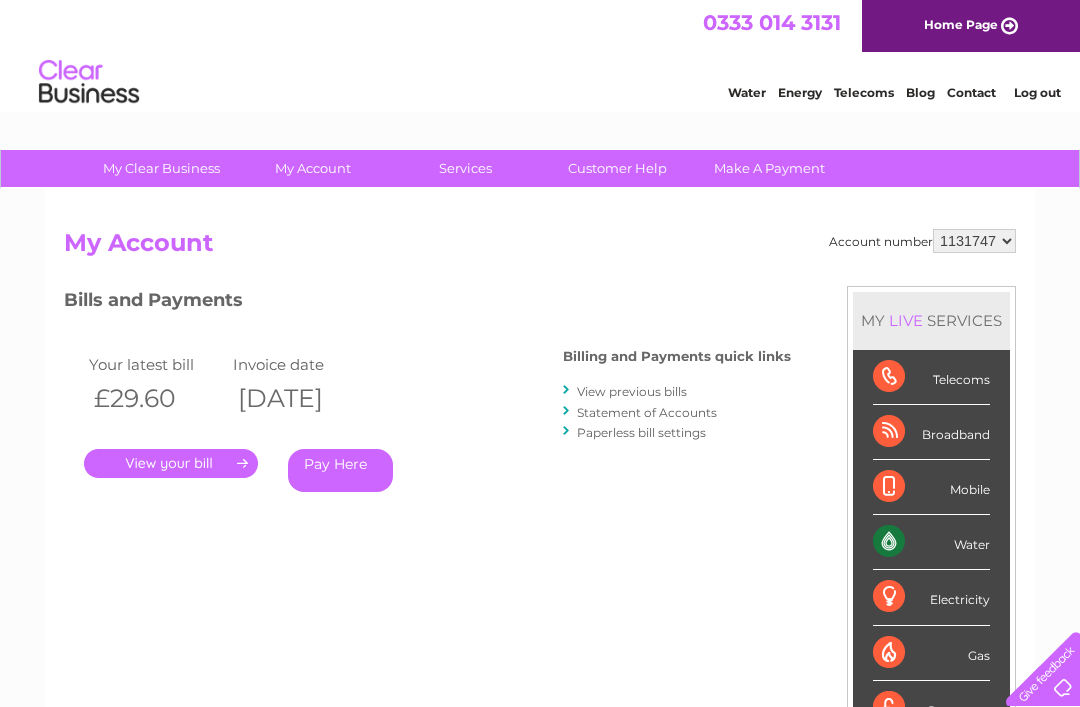 scroll, scrollTop: 0, scrollLeft: 0, axis: both 